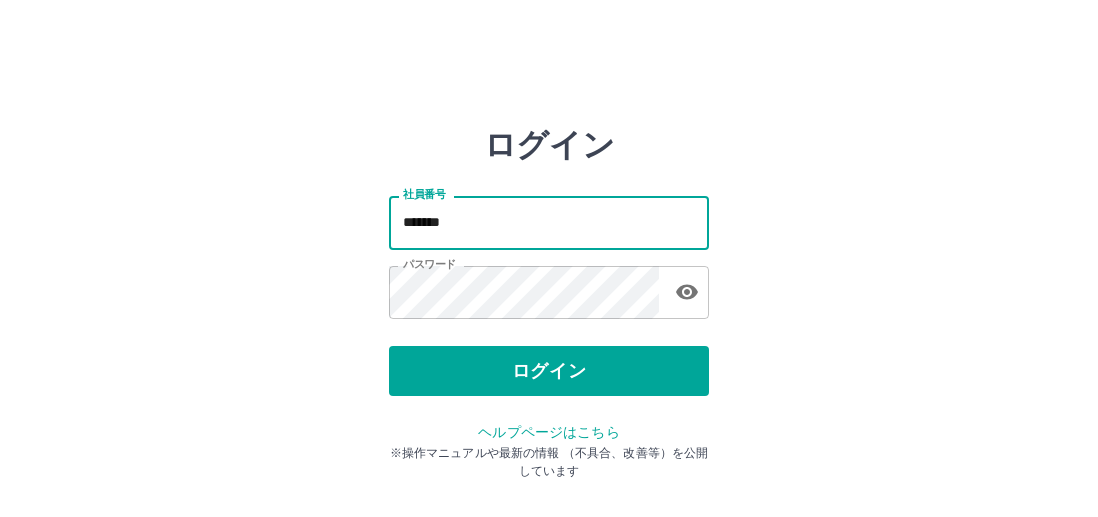 click on "*******" at bounding box center (549, 222) 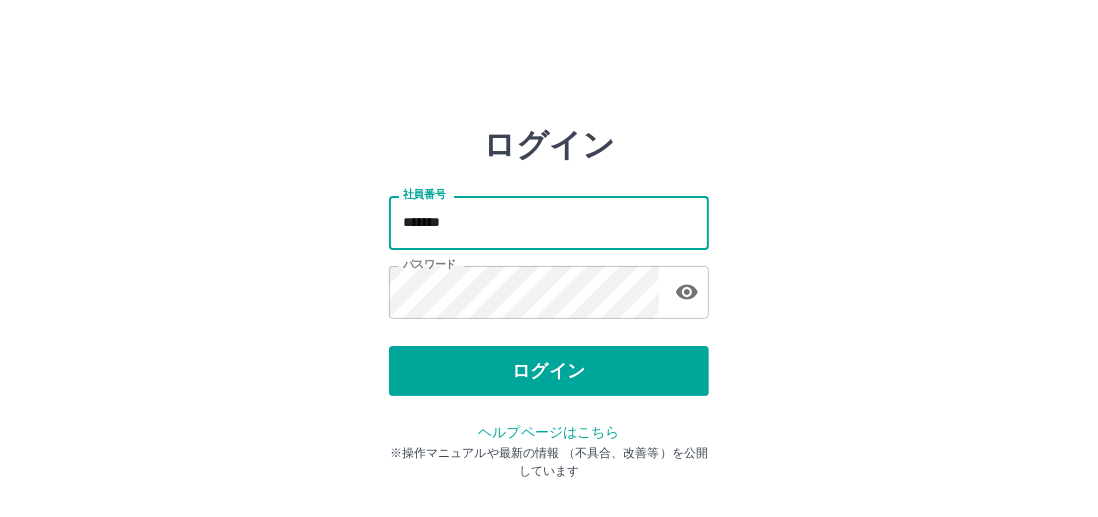 type on "*******" 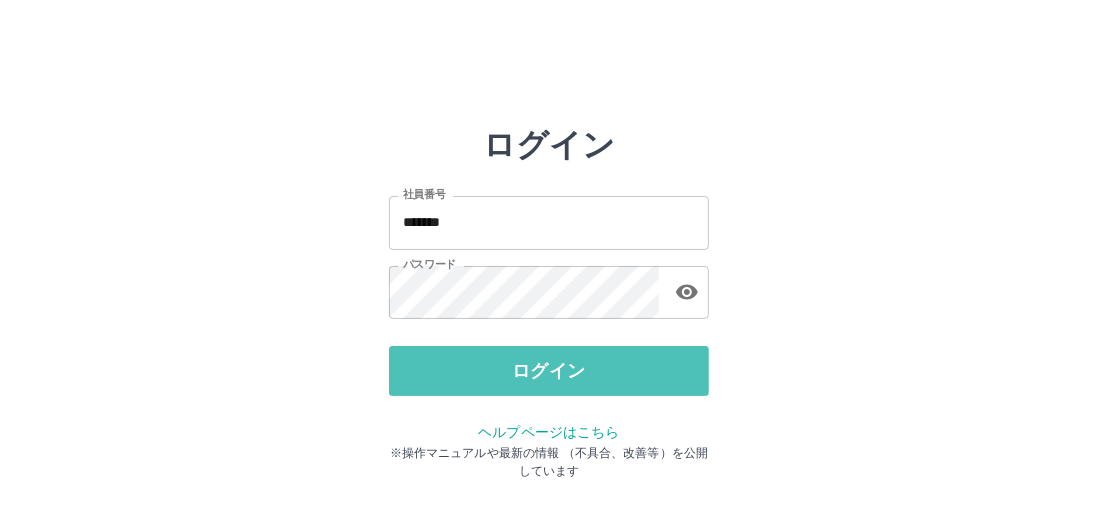 click on "ログイン" at bounding box center (549, 371) 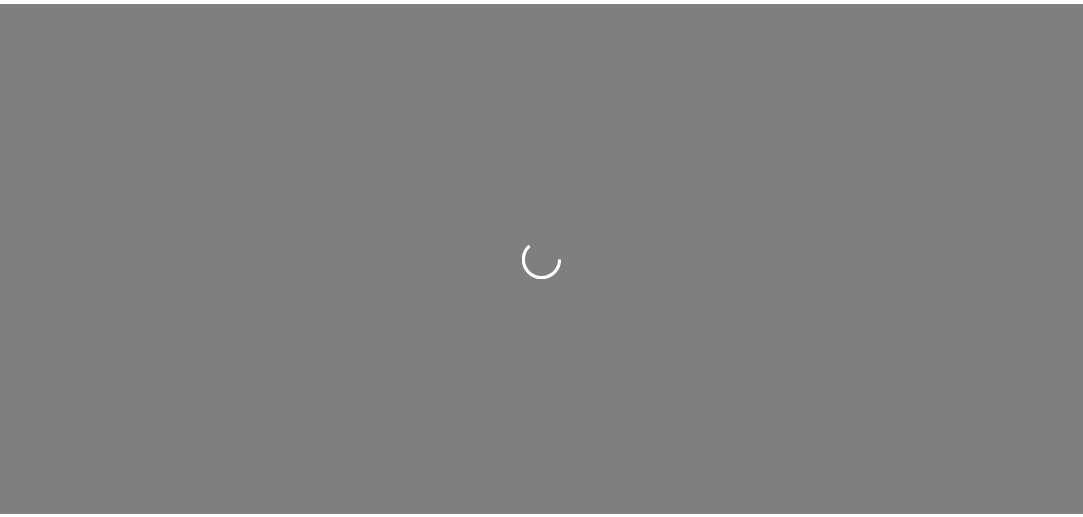scroll, scrollTop: 0, scrollLeft: 0, axis: both 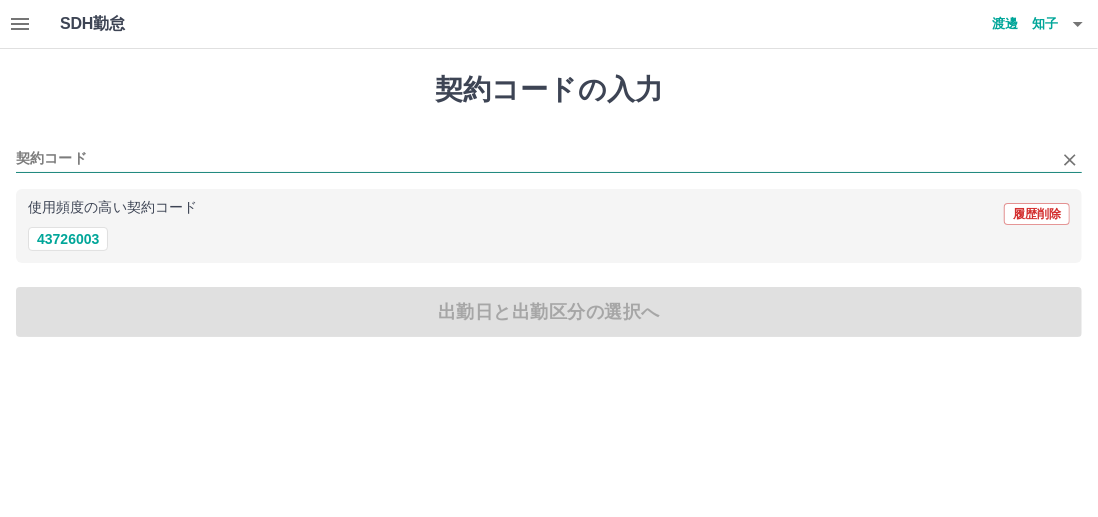 click on "契約コード" at bounding box center (534, 159) 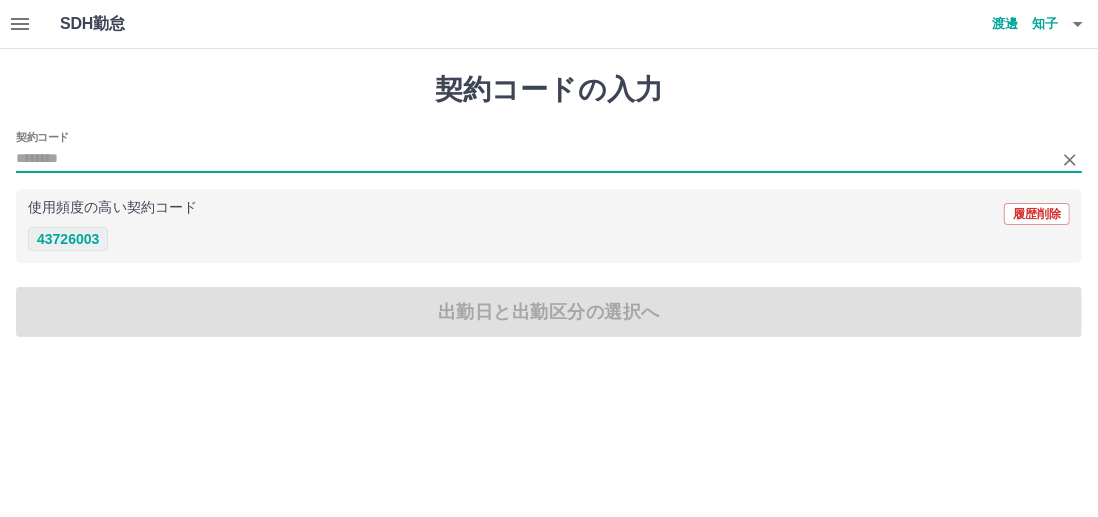 click on "43726003" at bounding box center (68, 239) 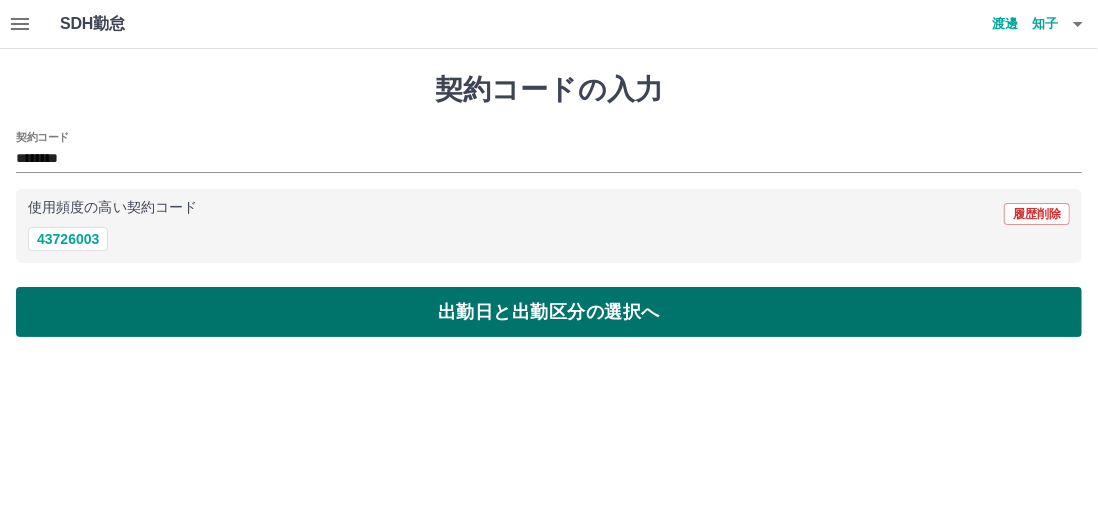 click on "出勤日と出勤区分の選択へ" at bounding box center [549, 312] 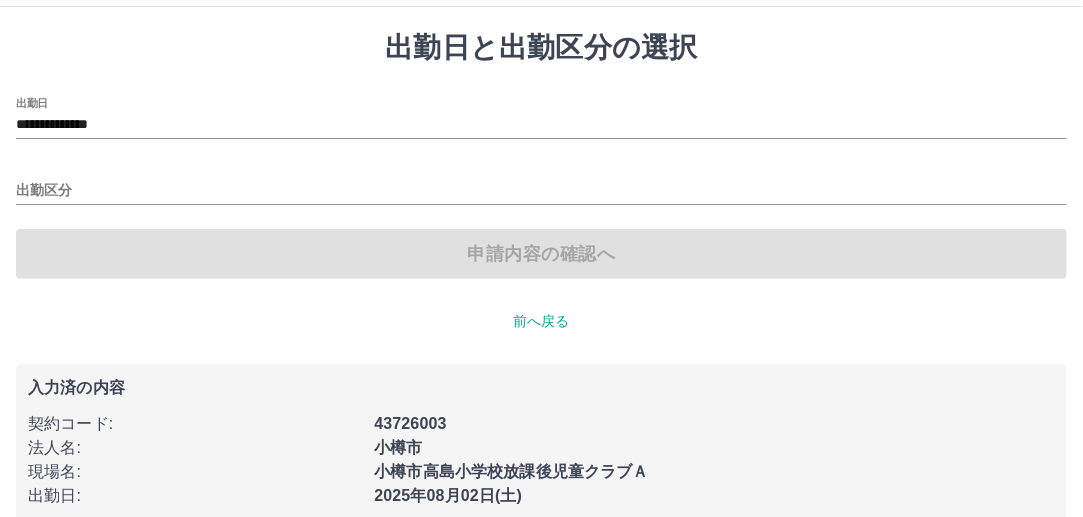 scroll, scrollTop: 72, scrollLeft: 0, axis: vertical 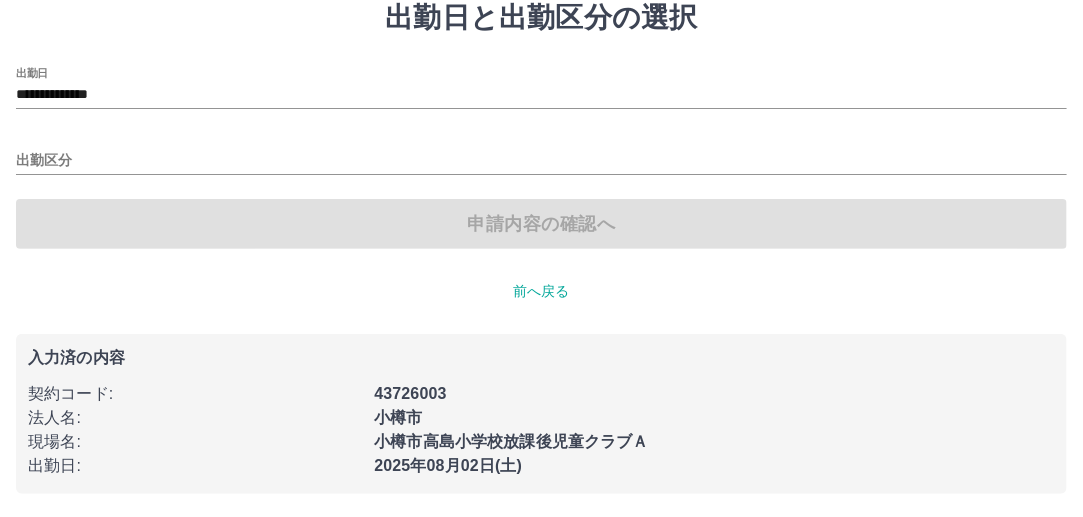 click on "申請内容の確認へ" at bounding box center (541, 224) 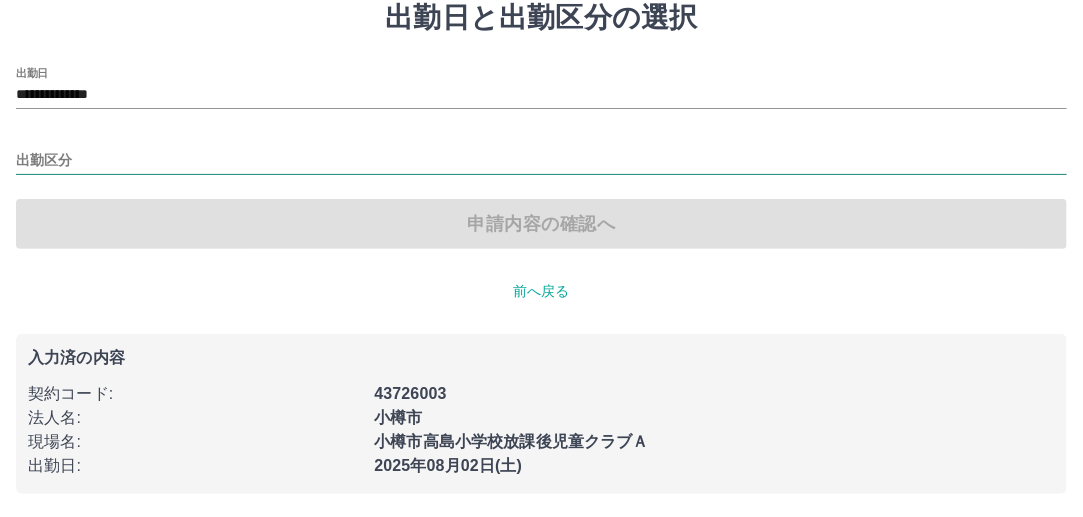 click on "出勤区分" at bounding box center [541, 161] 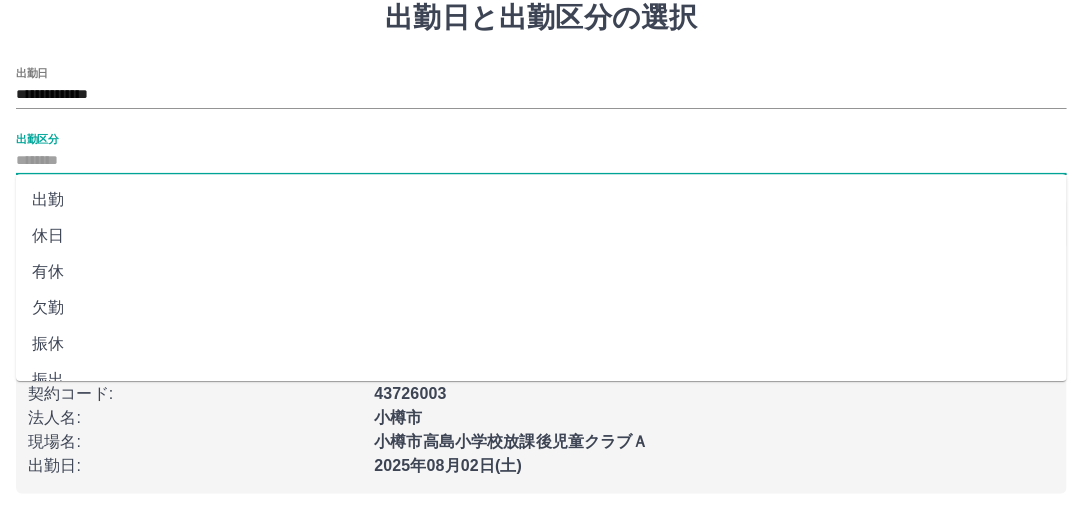 click on "出勤" at bounding box center [541, 200] 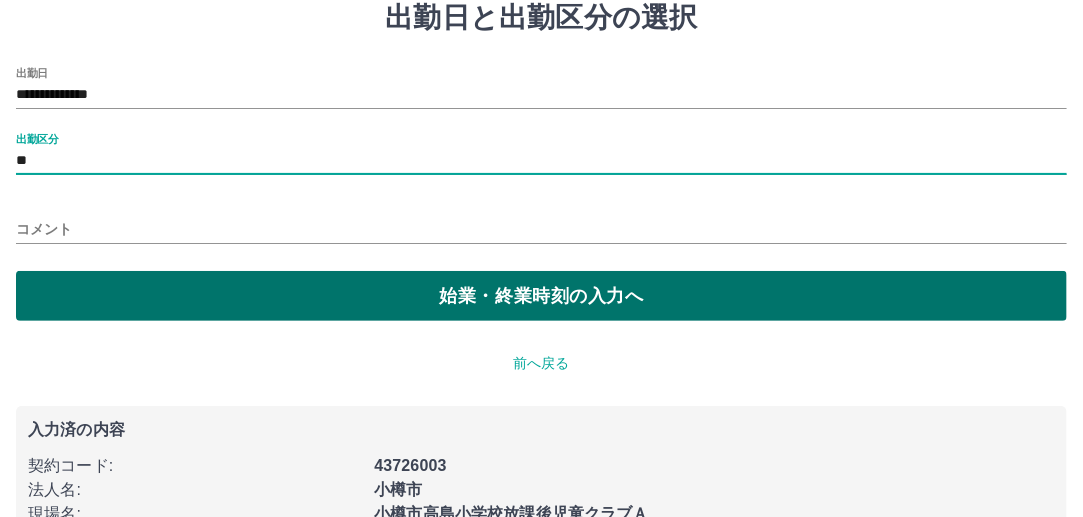 click on "始業・終業時刻の入力へ" at bounding box center (541, 296) 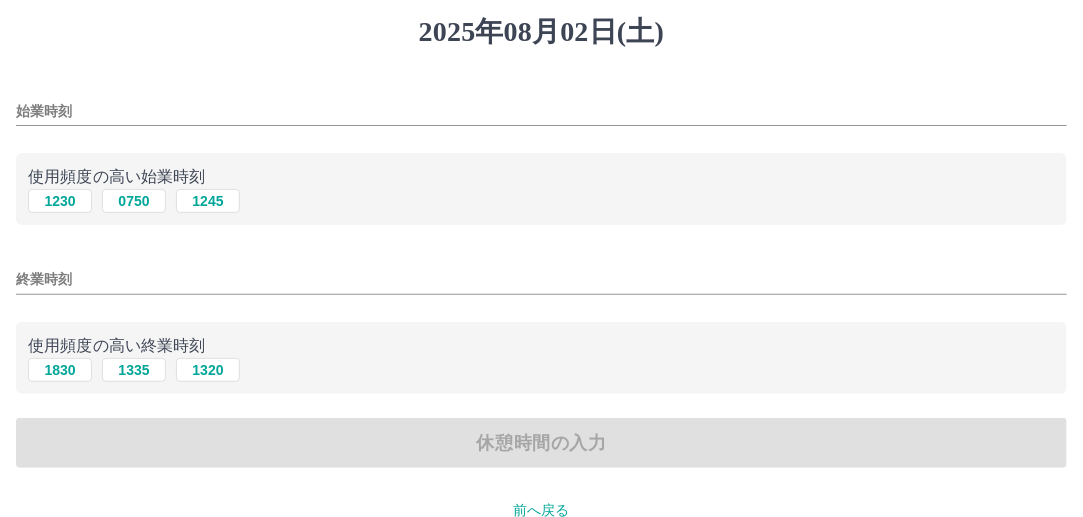 scroll, scrollTop: 100, scrollLeft: 0, axis: vertical 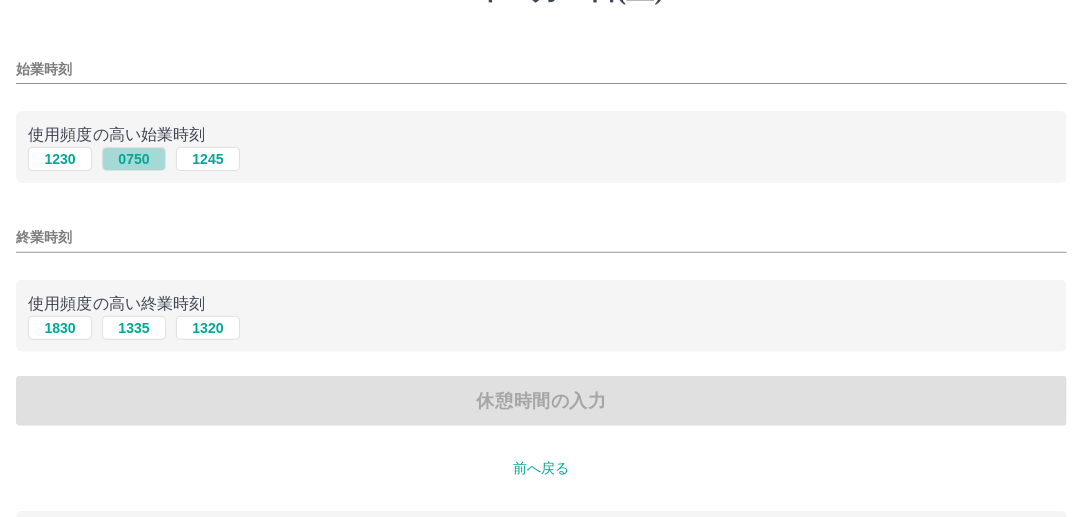 click on "0750" at bounding box center [134, 159] 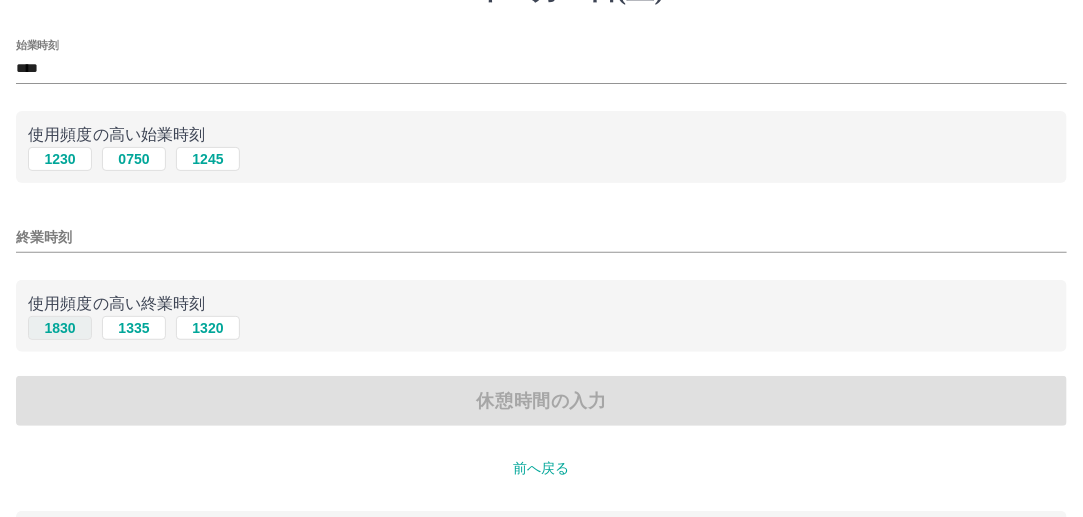 click on "1830" at bounding box center [60, 328] 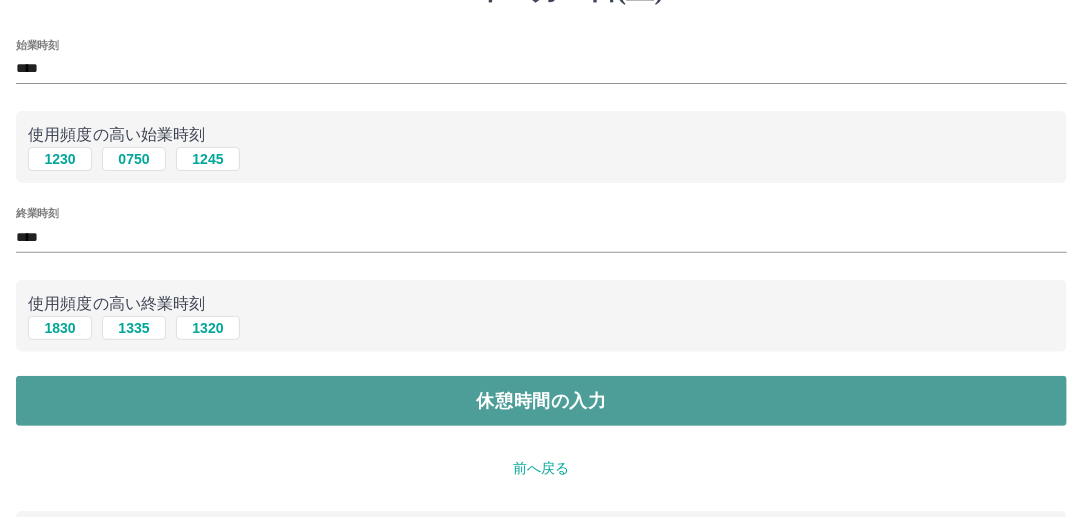 click on "休憩時間の入力" at bounding box center [541, 401] 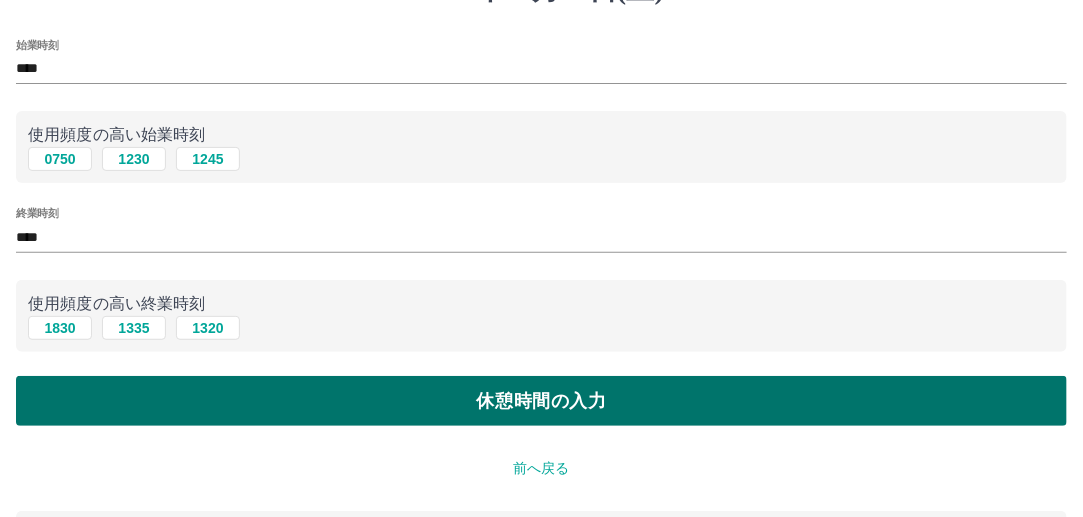 scroll, scrollTop: 0, scrollLeft: 0, axis: both 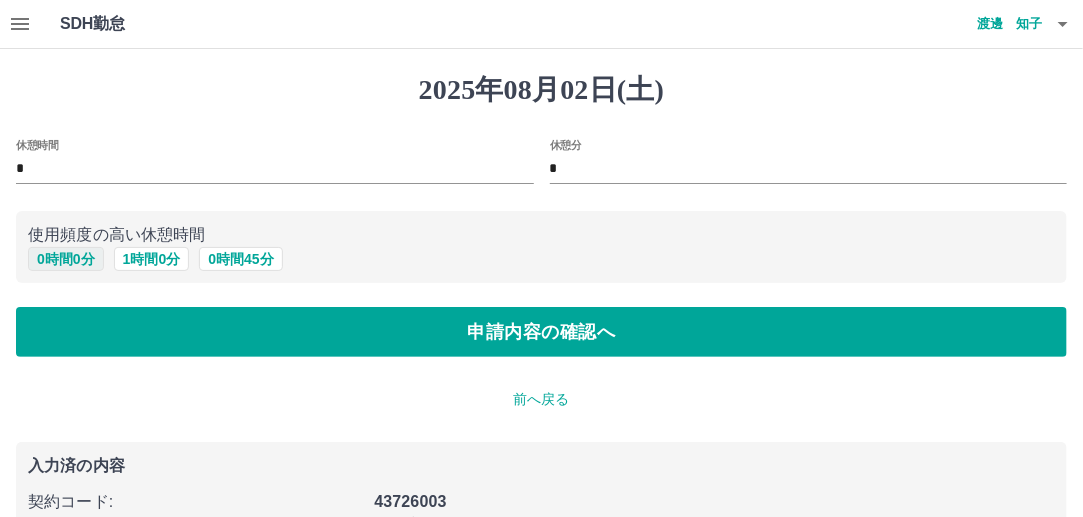 click on "0 時間 0 分" at bounding box center [66, 259] 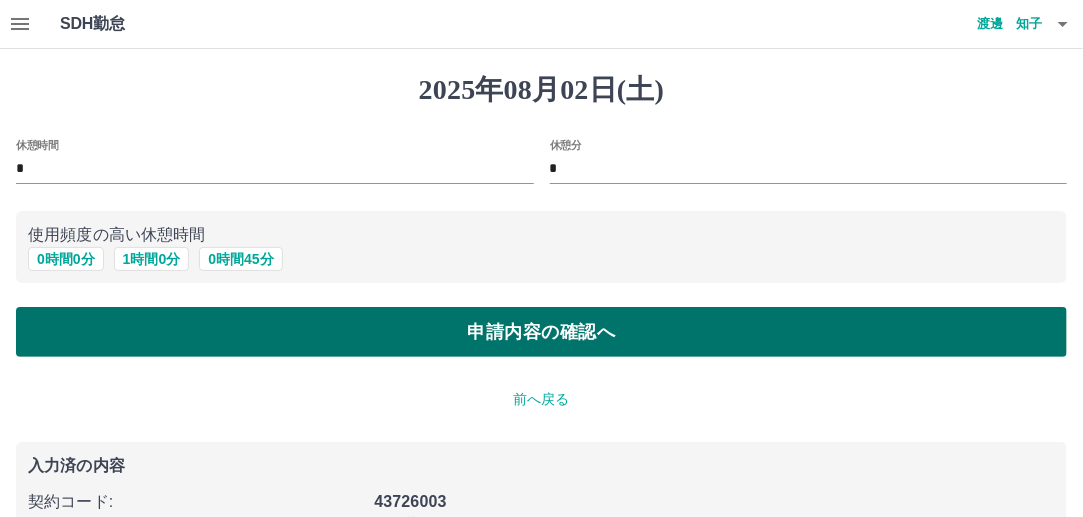 click on "申請内容の確認へ" at bounding box center (541, 332) 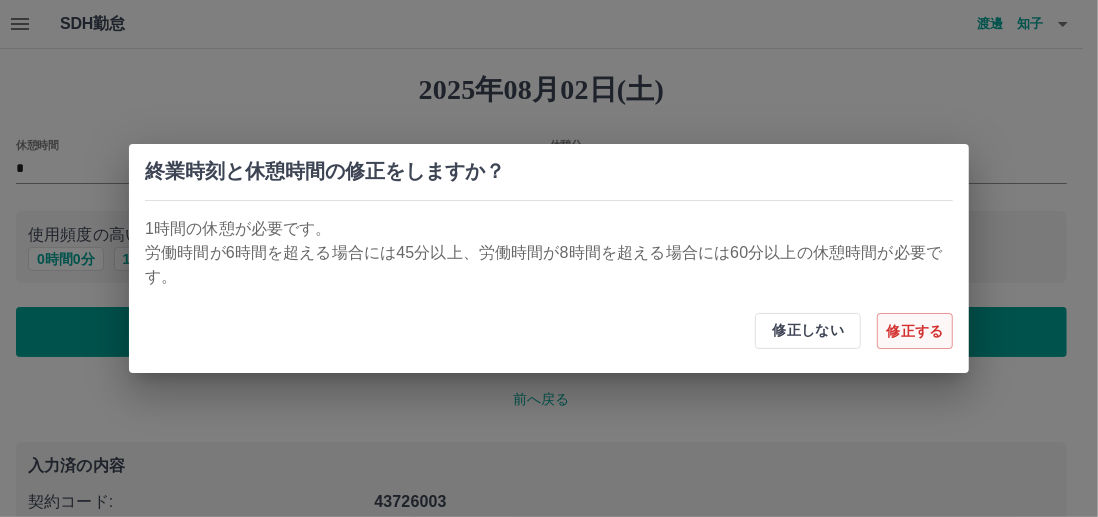 click on "修正する" at bounding box center [915, 331] 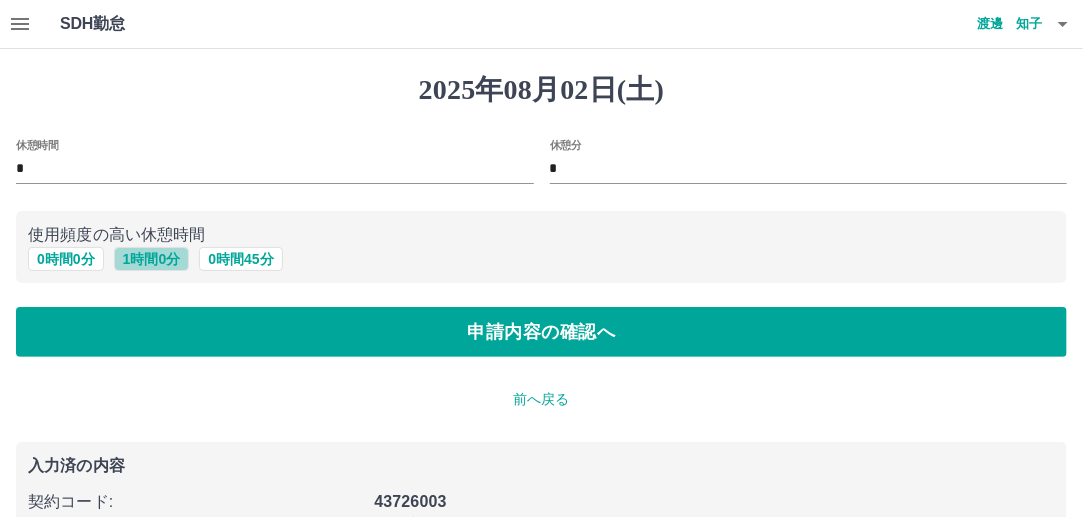 click on "1 時間 0 分" at bounding box center [152, 259] 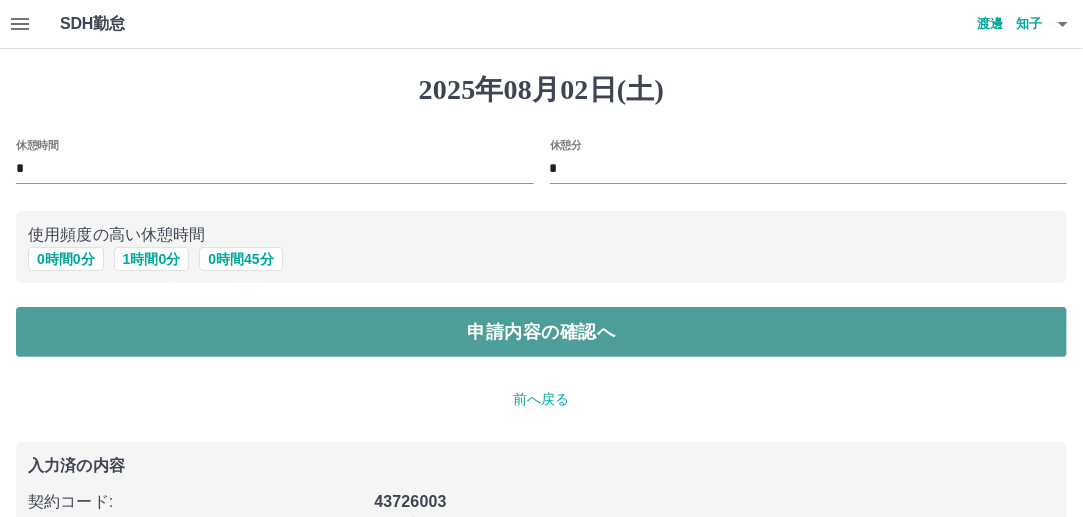 click on "申請内容の確認へ" at bounding box center (541, 332) 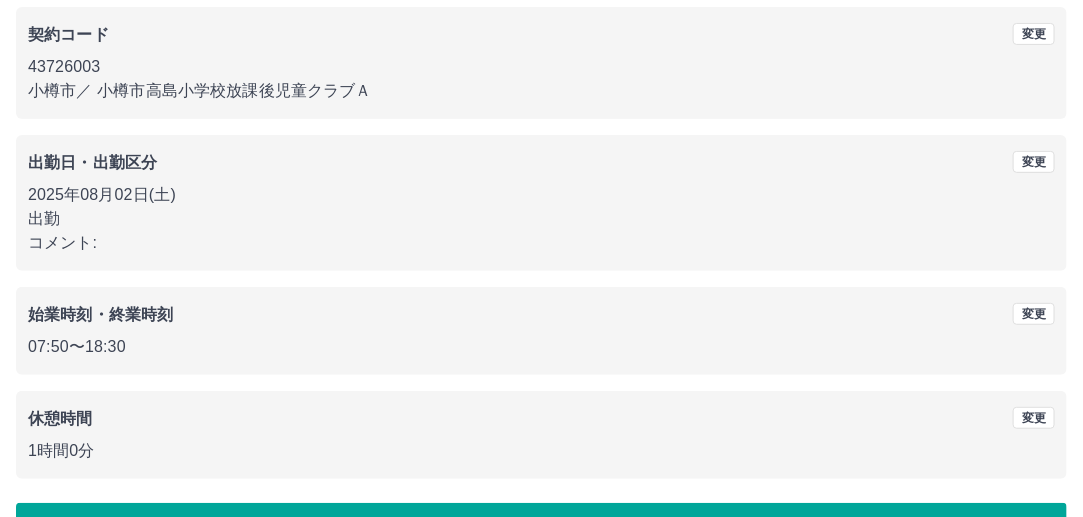 scroll, scrollTop: 200, scrollLeft: 0, axis: vertical 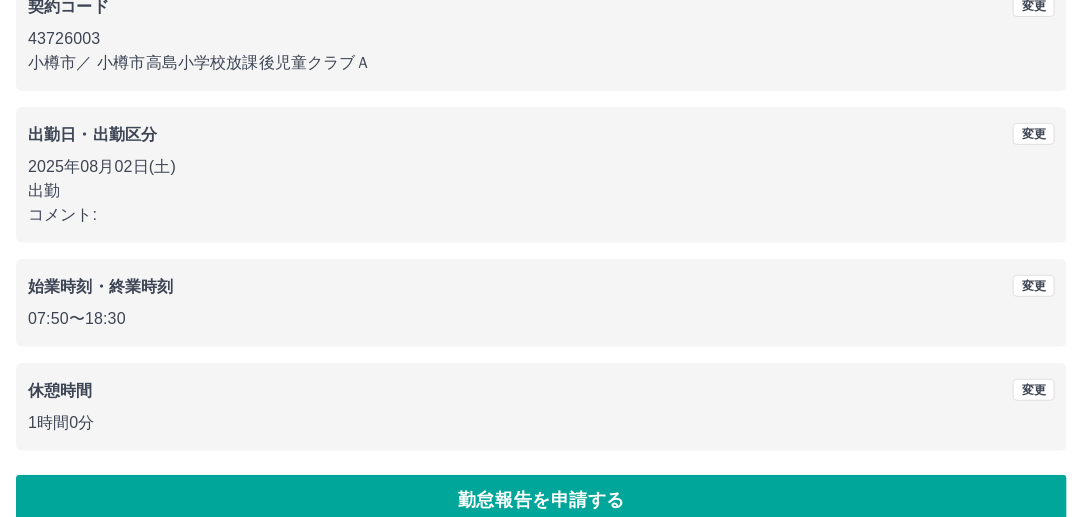 click on "勤怠報告を申請する" at bounding box center (541, 500) 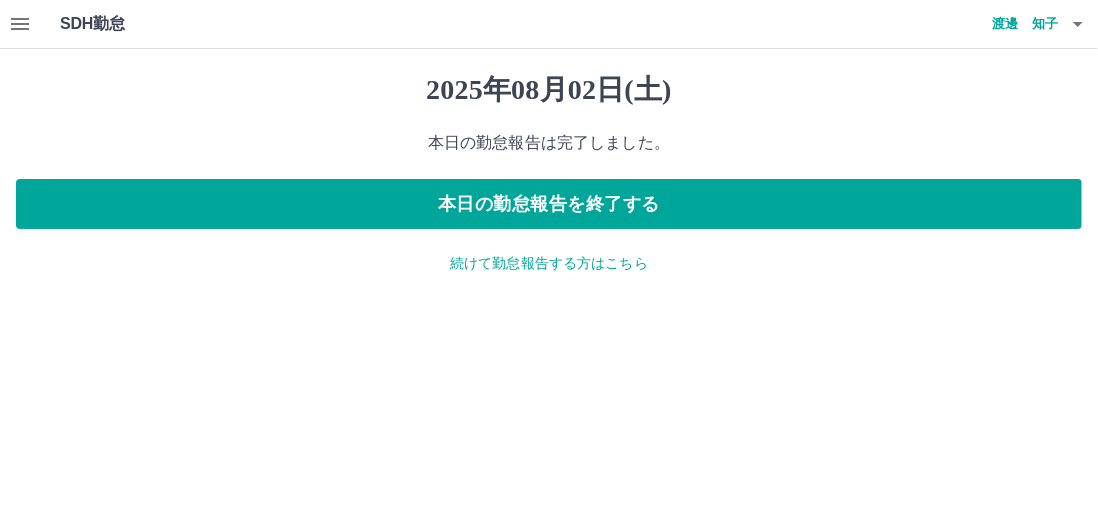 click on "続けて勤怠報告する方はこちら" at bounding box center (549, 263) 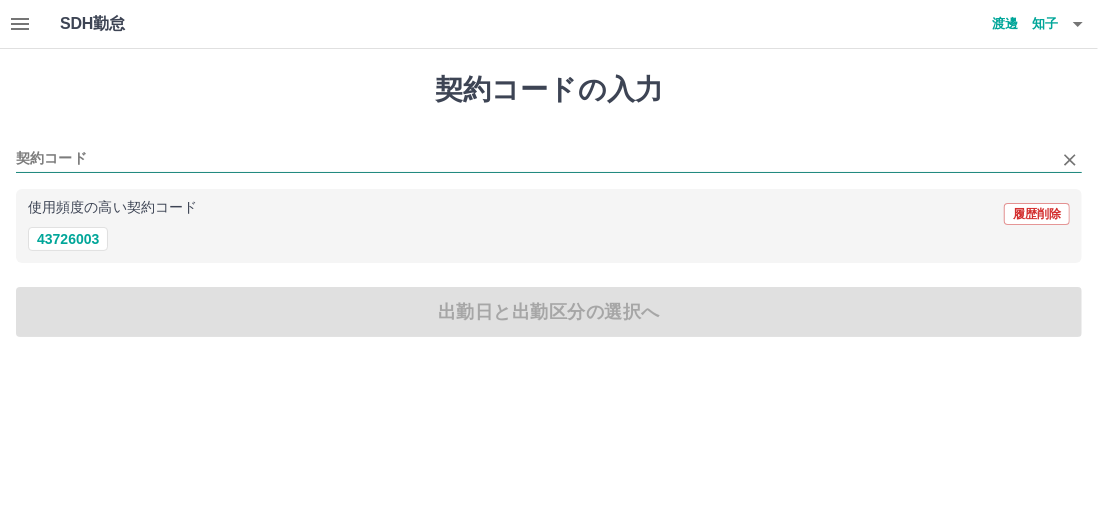 click on "契約コード" at bounding box center [534, 159] 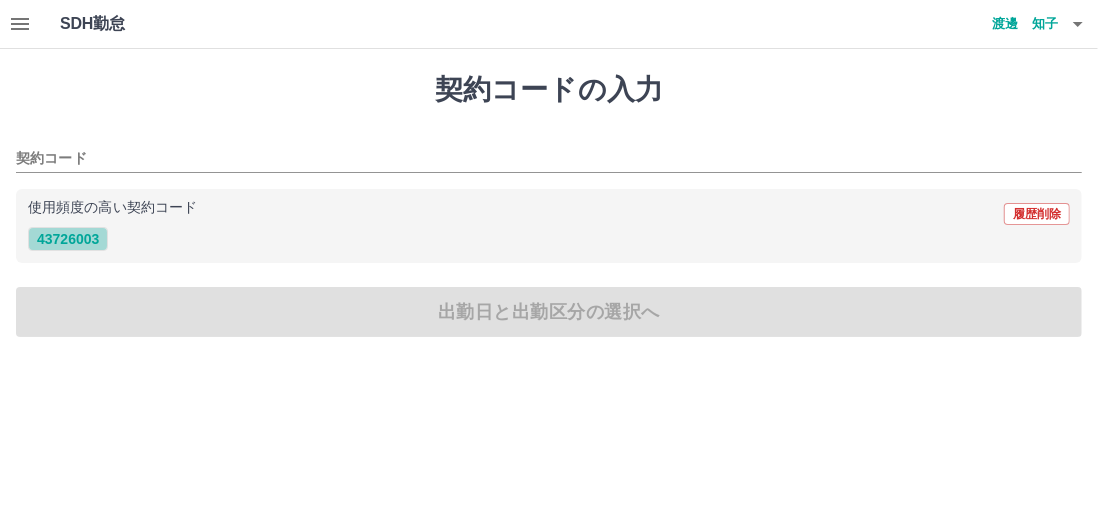 click on "43726003" at bounding box center [68, 239] 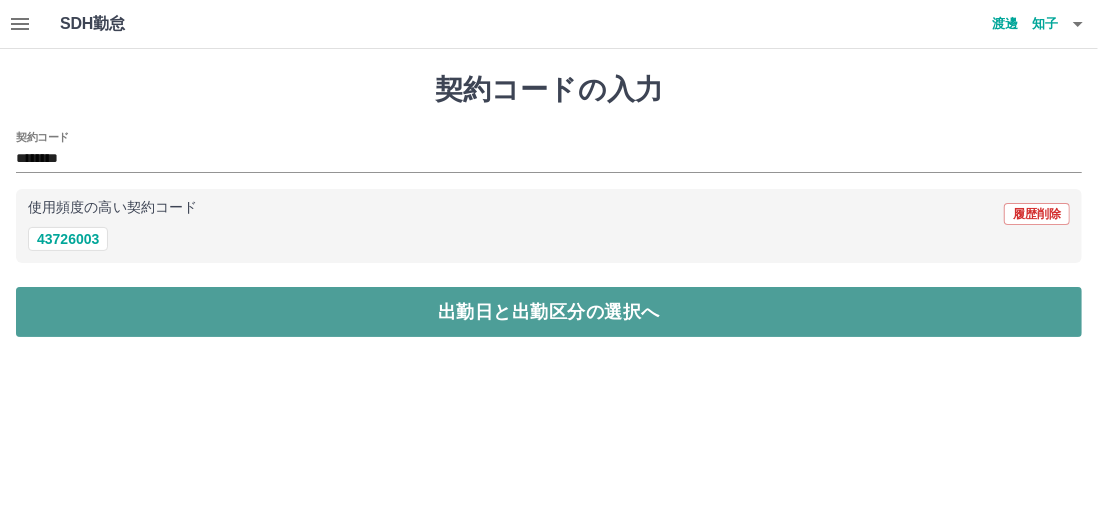 click on "出勤日と出勤区分の選択へ" at bounding box center (549, 312) 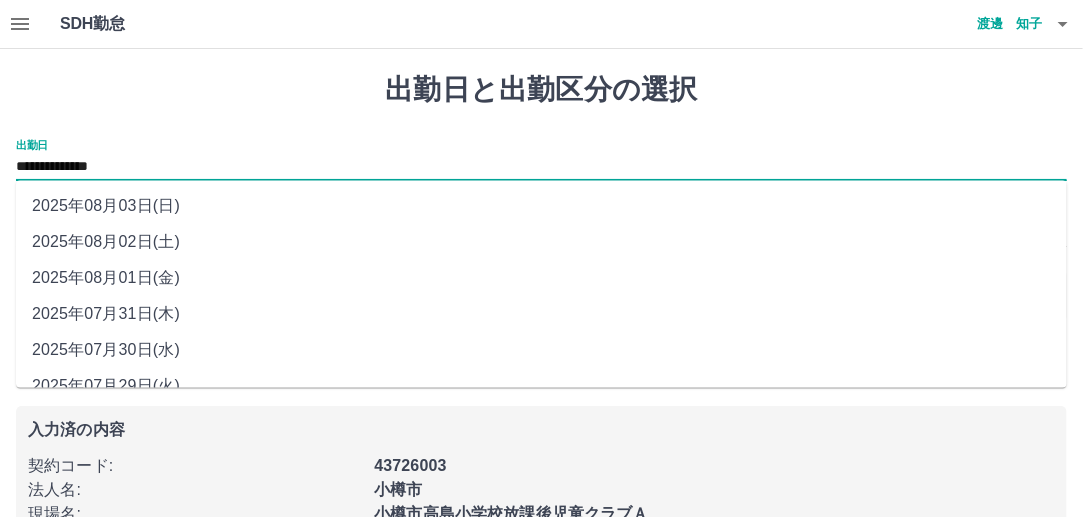 click on "**********" at bounding box center [541, 167] 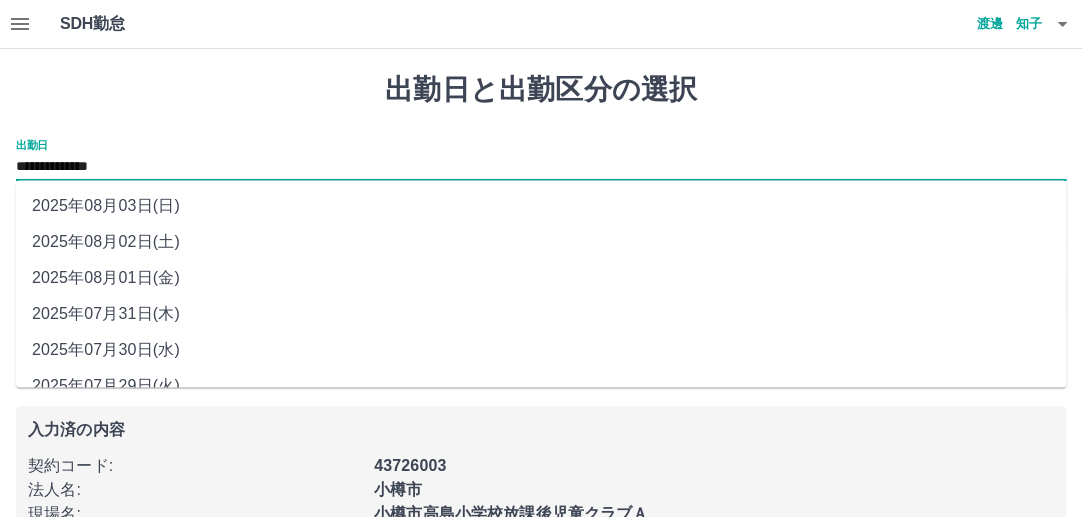 click on "2025年08月03日(日)" at bounding box center [541, 207] 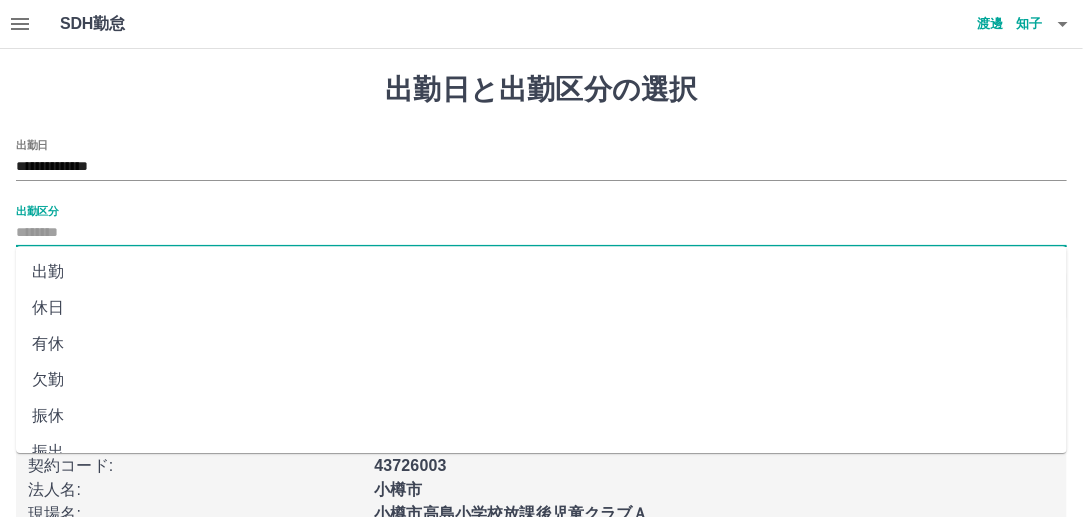 click on "出勤区分" at bounding box center (541, 233) 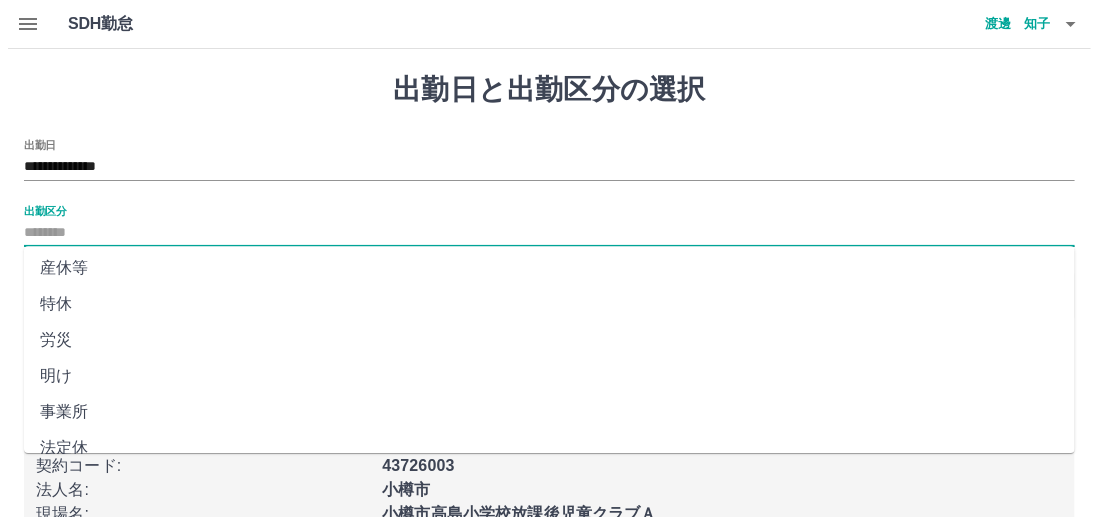 scroll, scrollTop: 457, scrollLeft: 0, axis: vertical 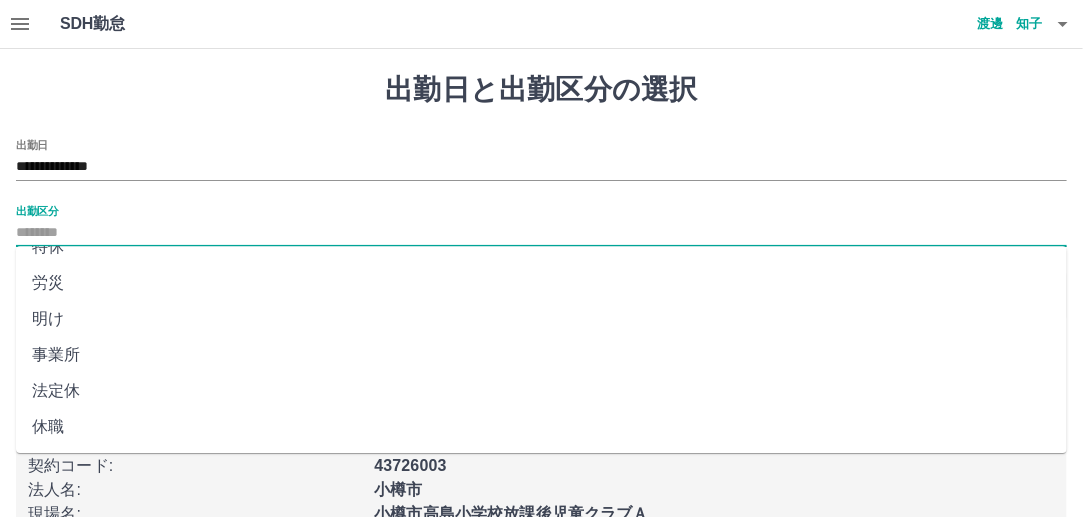 click on "法定休" at bounding box center [541, 391] 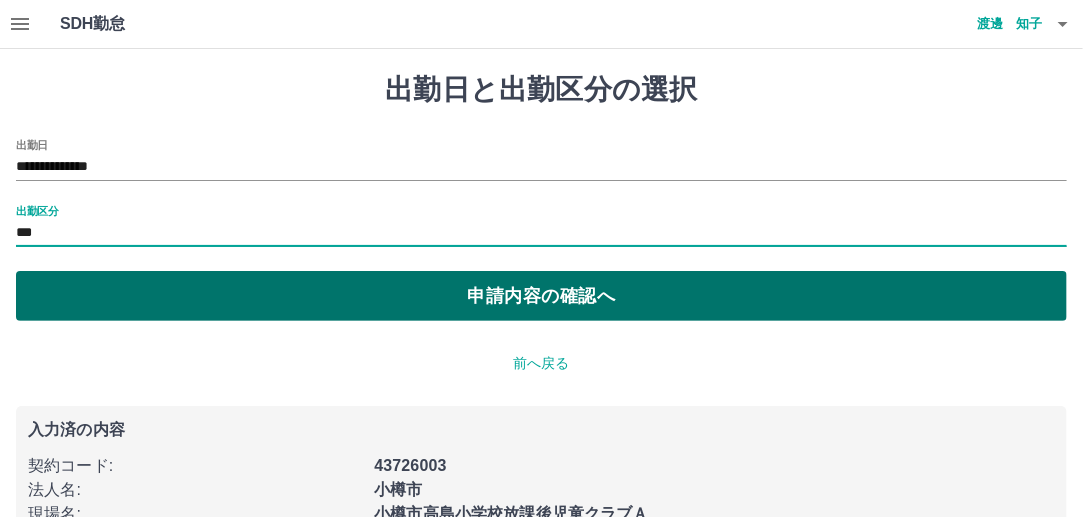 click on "申請内容の確認へ" at bounding box center (541, 296) 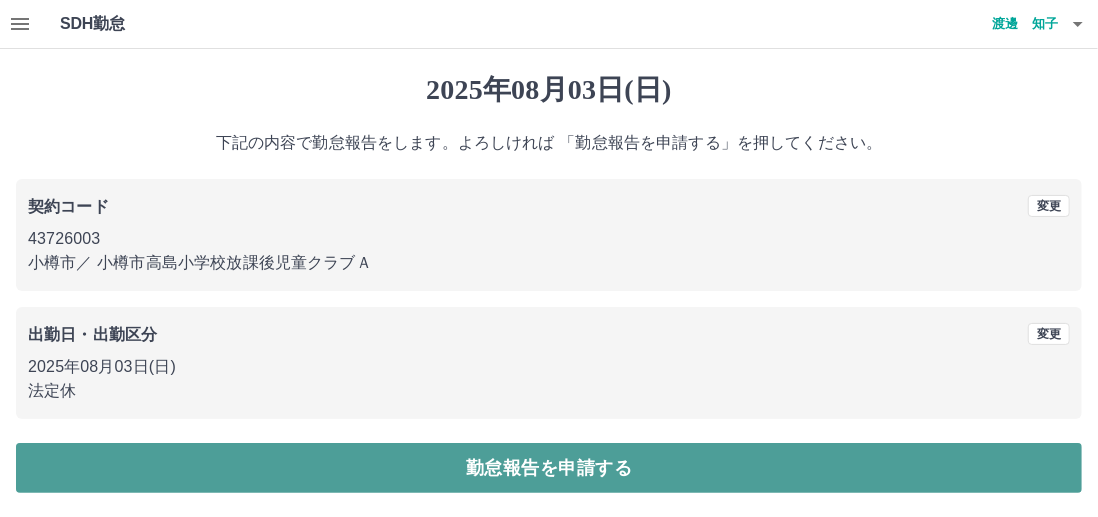 click on "勤怠報告を申請する" at bounding box center [549, 468] 